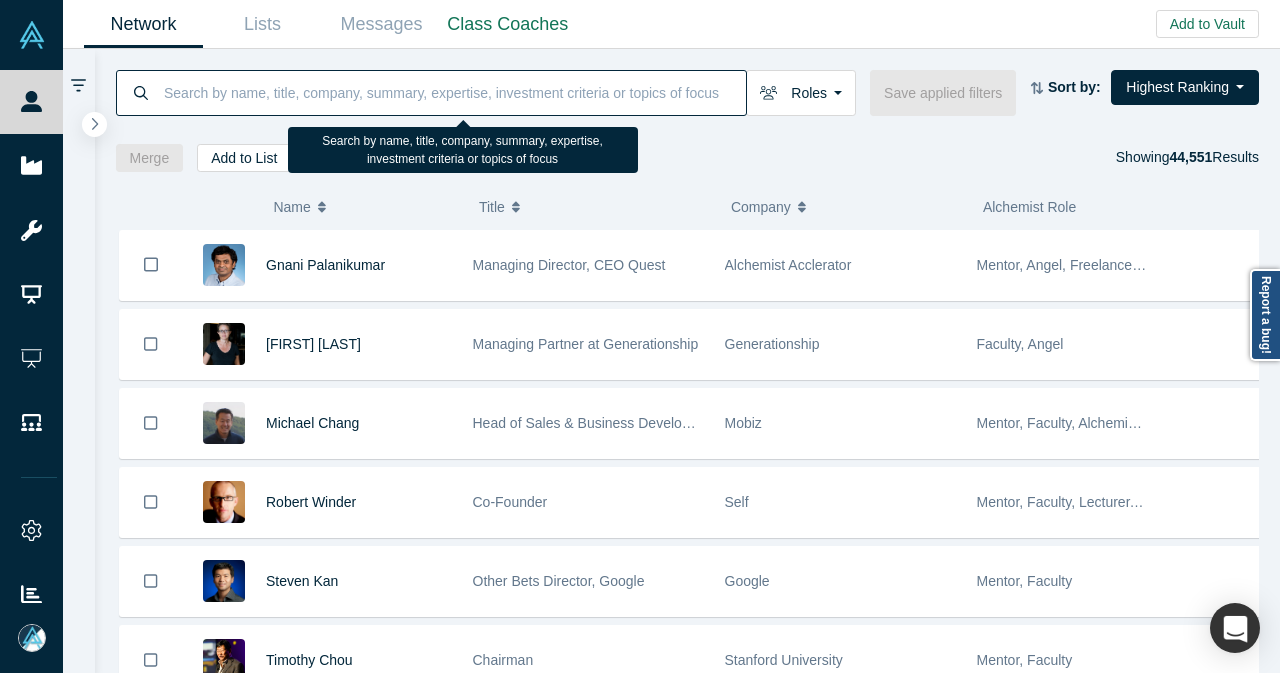 scroll, scrollTop: 0, scrollLeft: 0, axis: both 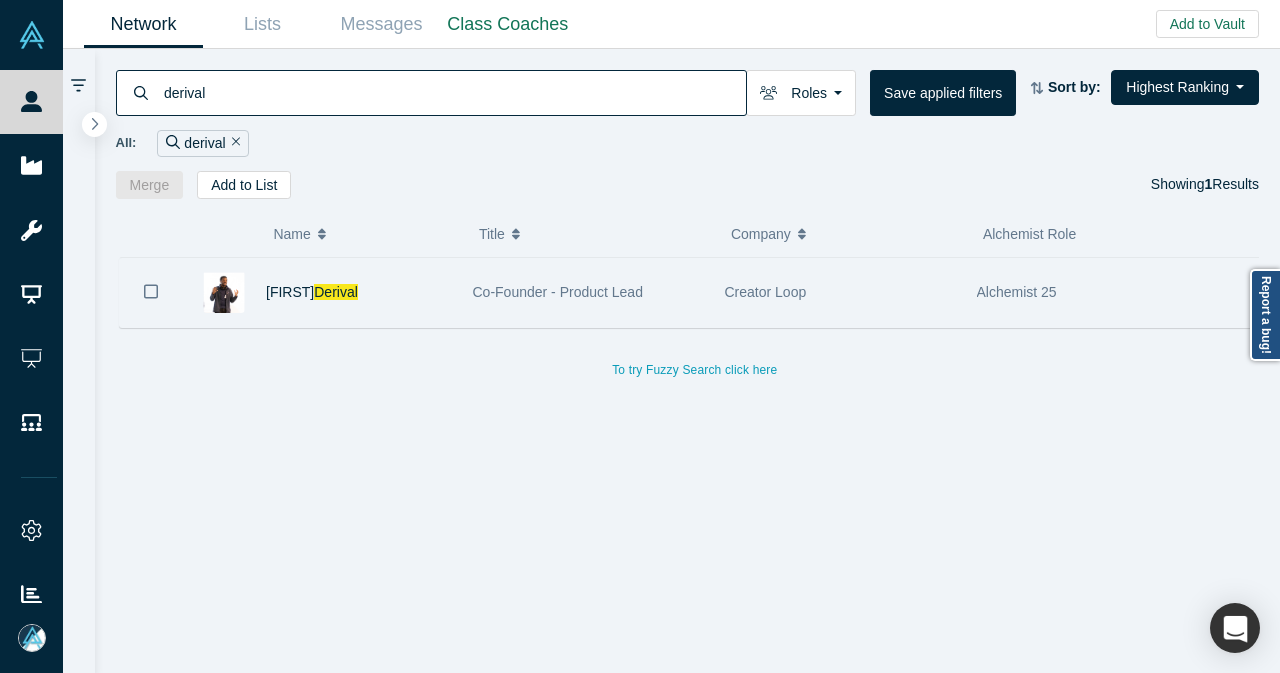 type on "derival" 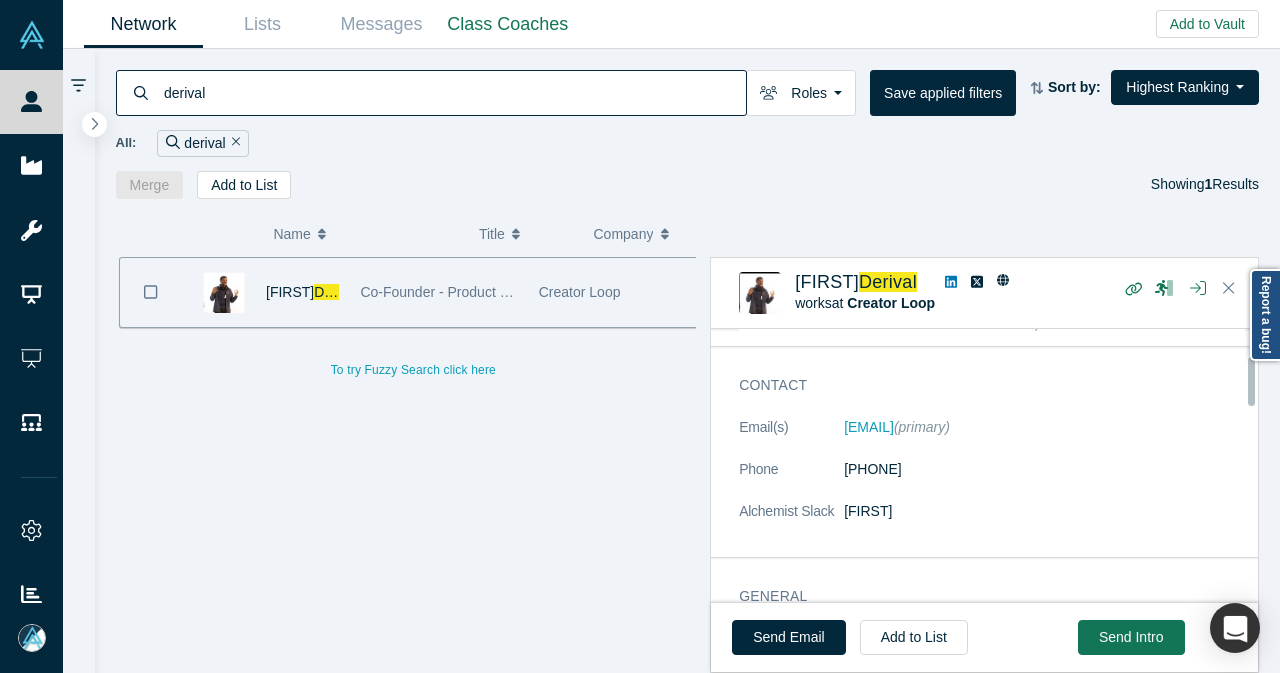 scroll, scrollTop: 0, scrollLeft: 0, axis: both 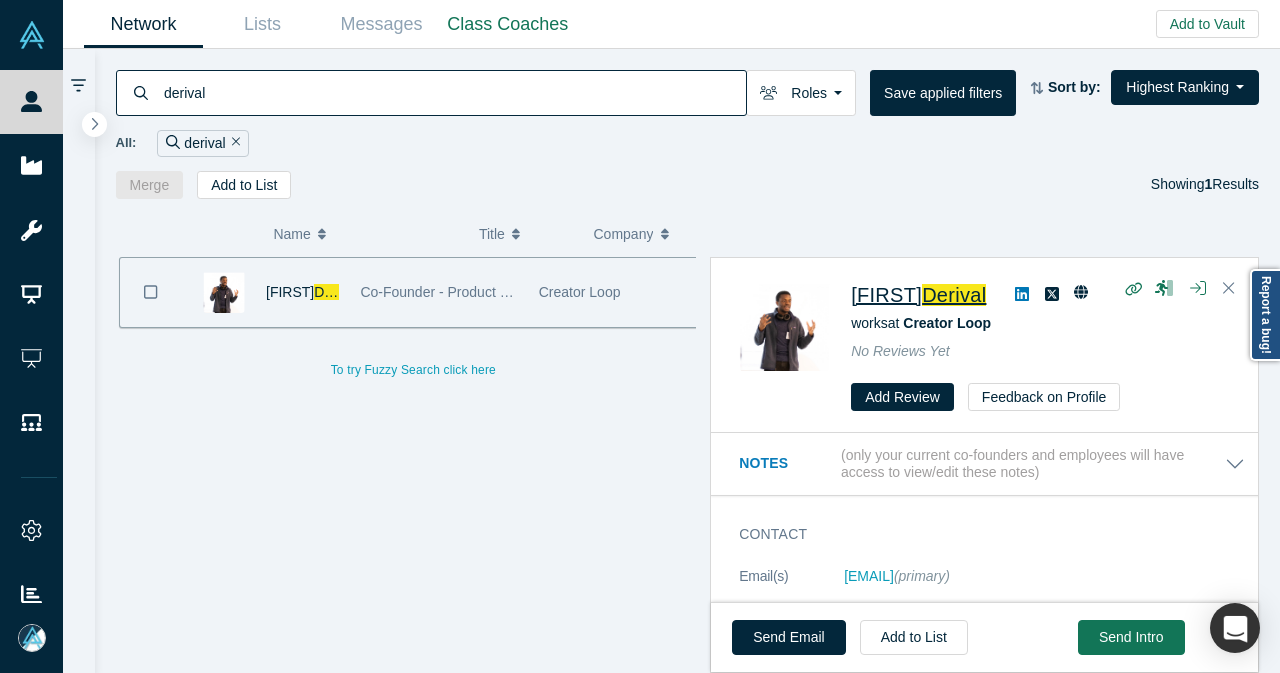 click on "Derival" at bounding box center [954, 295] 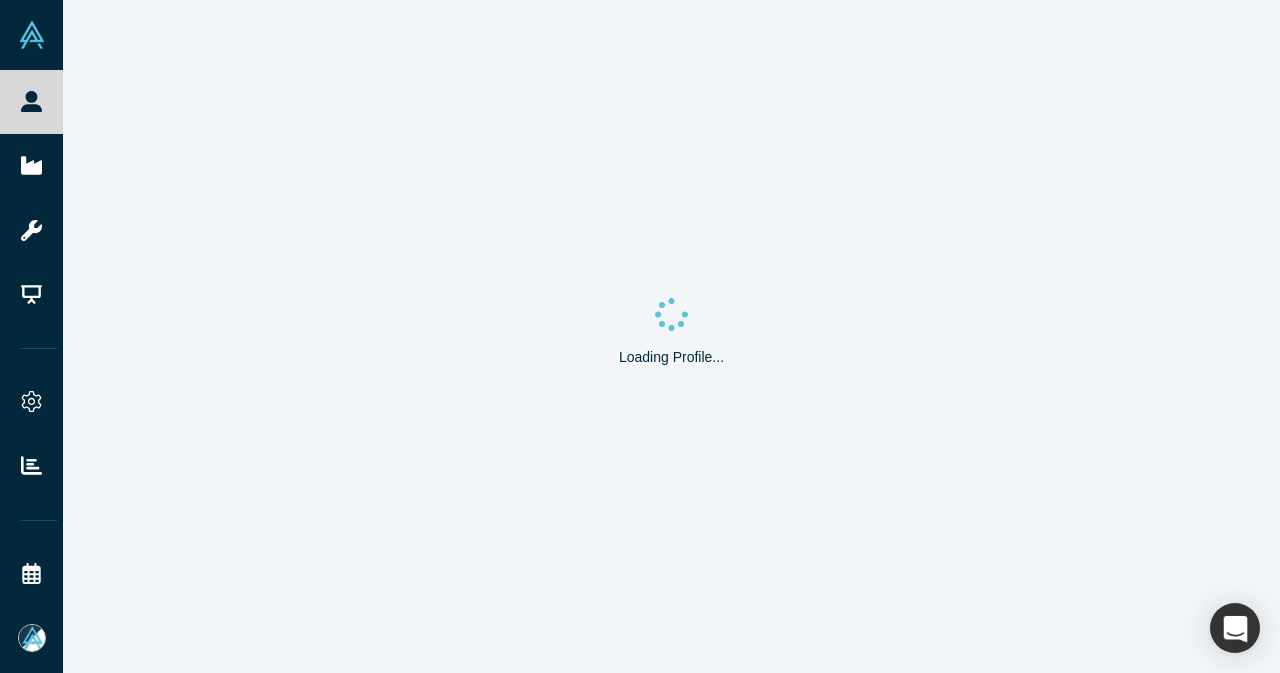 scroll, scrollTop: 0, scrollLeft: 0, axis: both 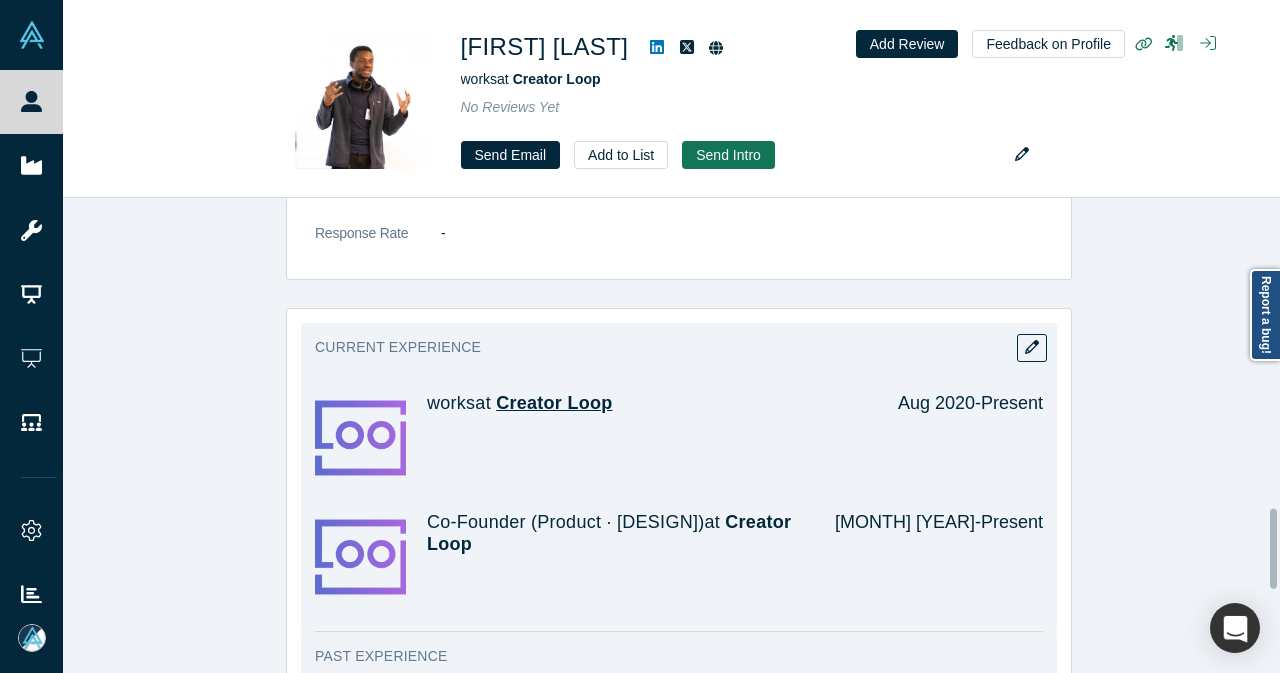 click on "Creator Loop" at bounding box center (554, 403) 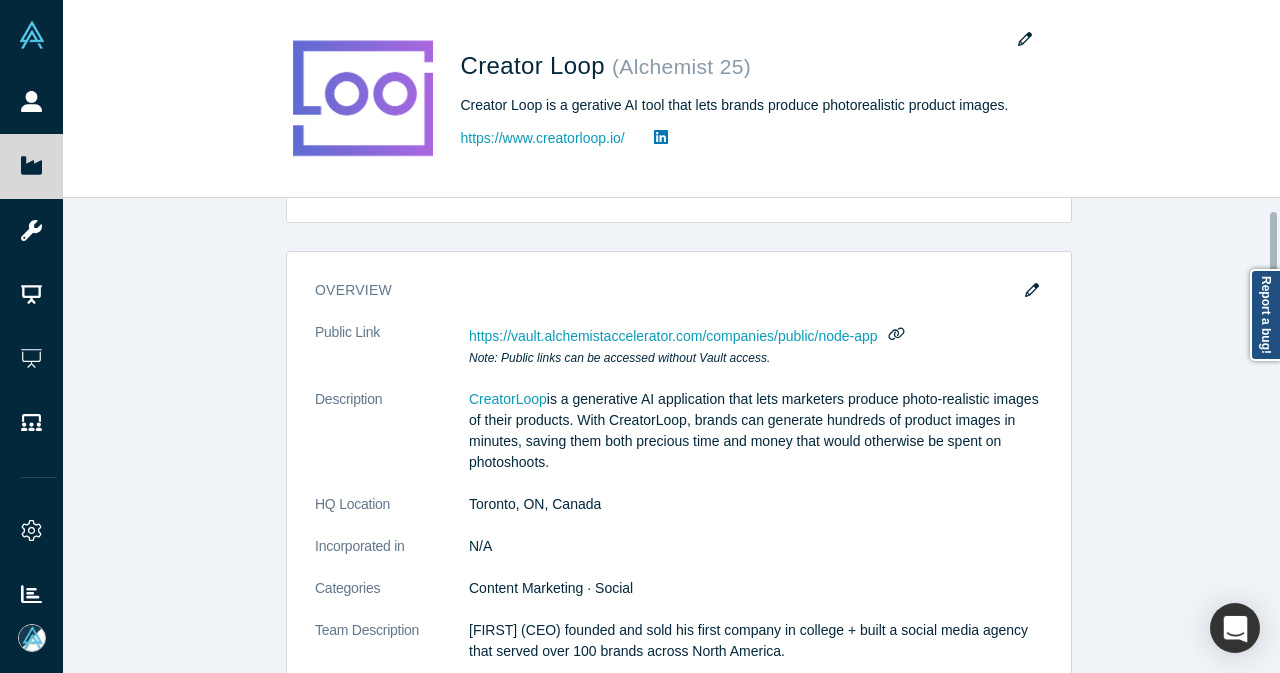 scroll, scrollTop: 0, scrollLeft: 0, axis: both 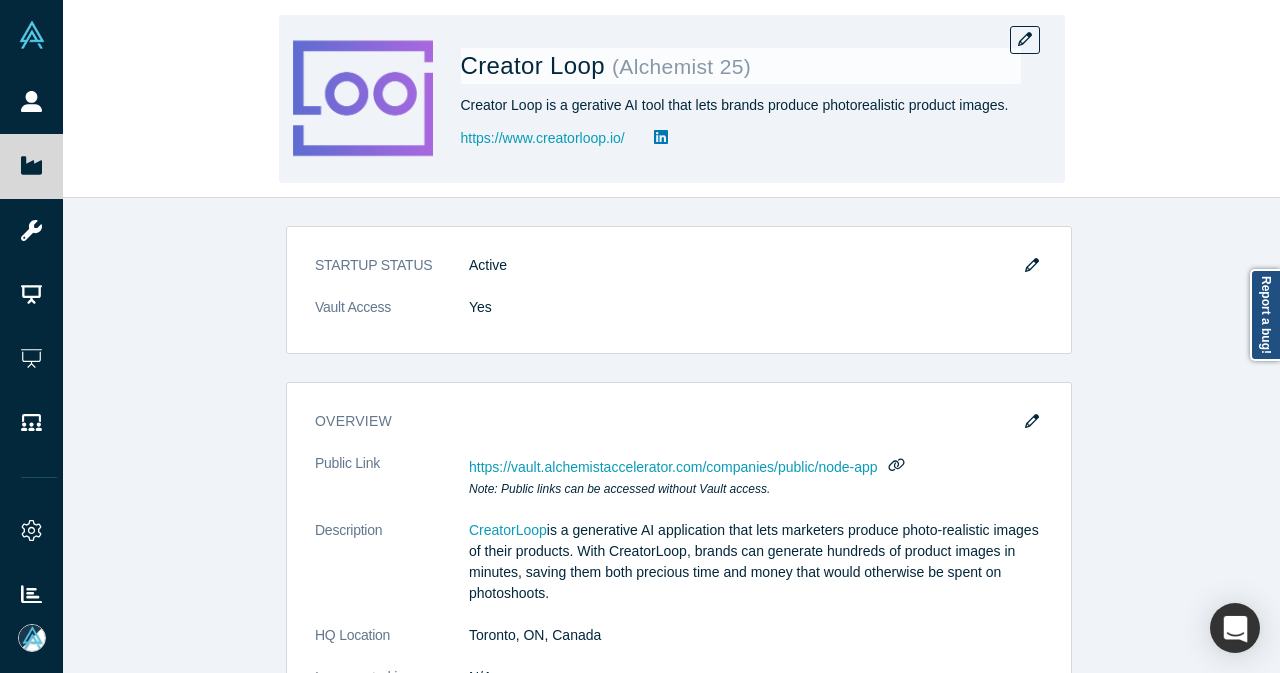 click 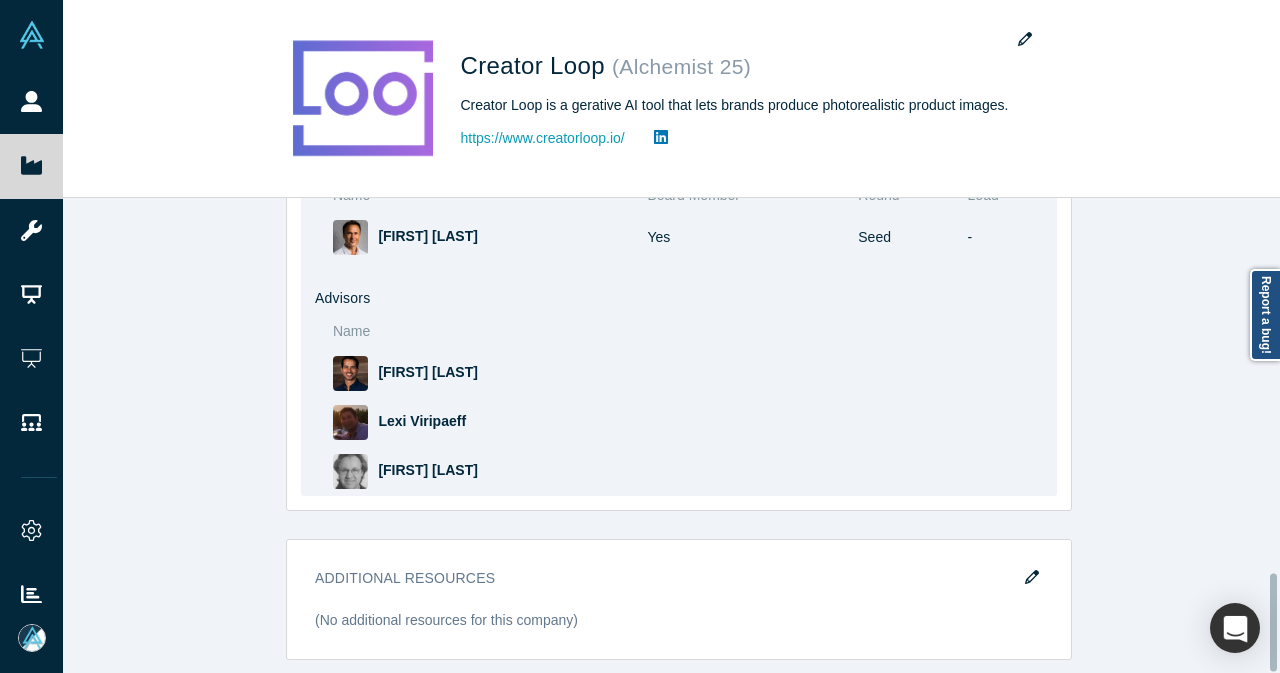 scroll, scrollTop: 1417, scrollLeft: 0, axis: vertical 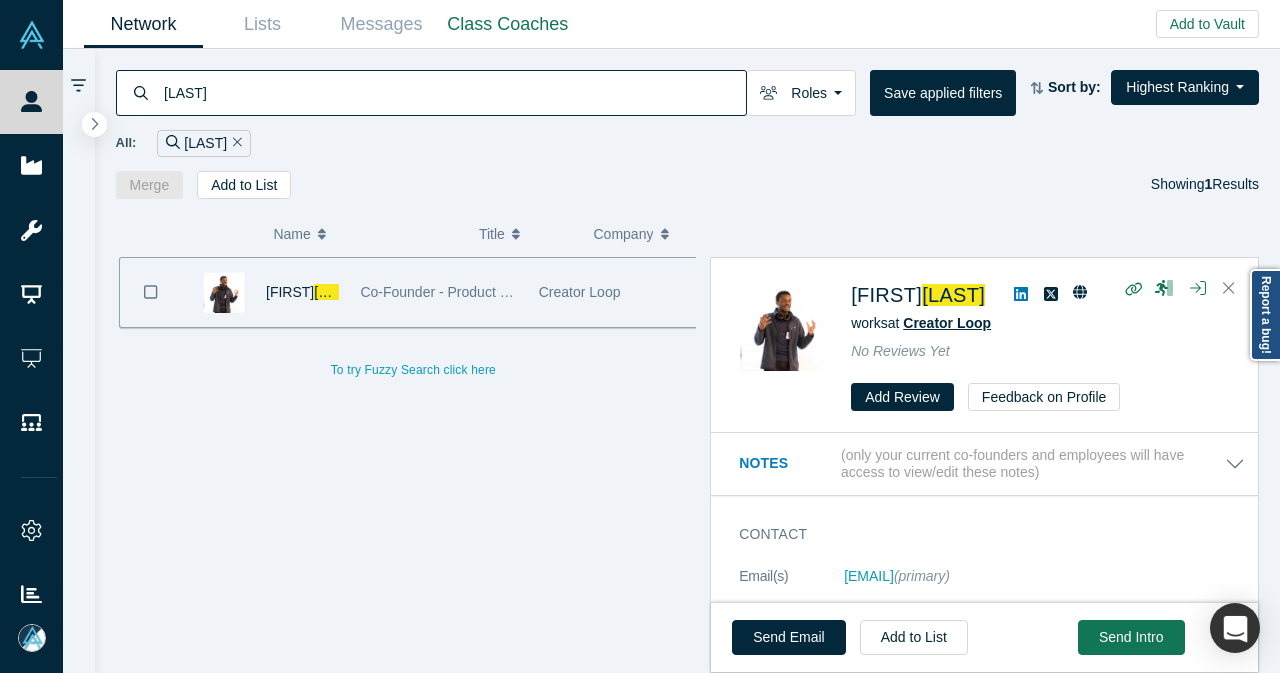 click on "Creator Loop" at bounding box center (947, 323) 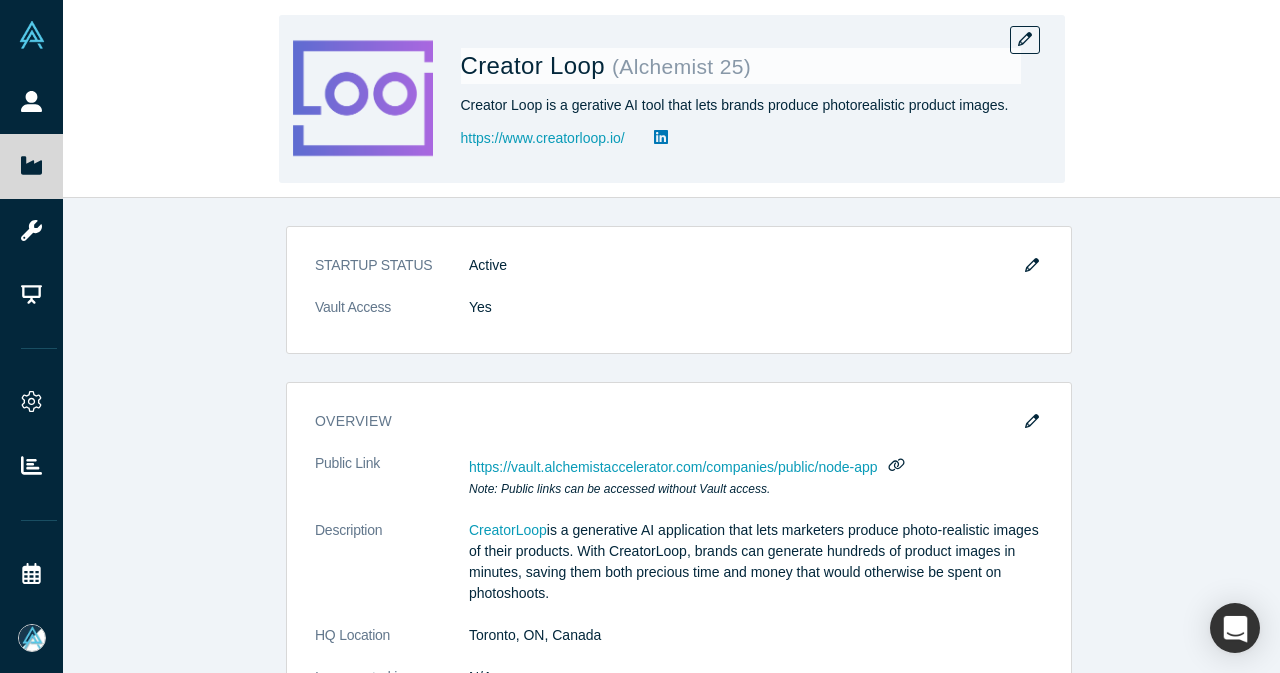 scroll, scrollTop: 0, scrollLeft: 0, axis: both 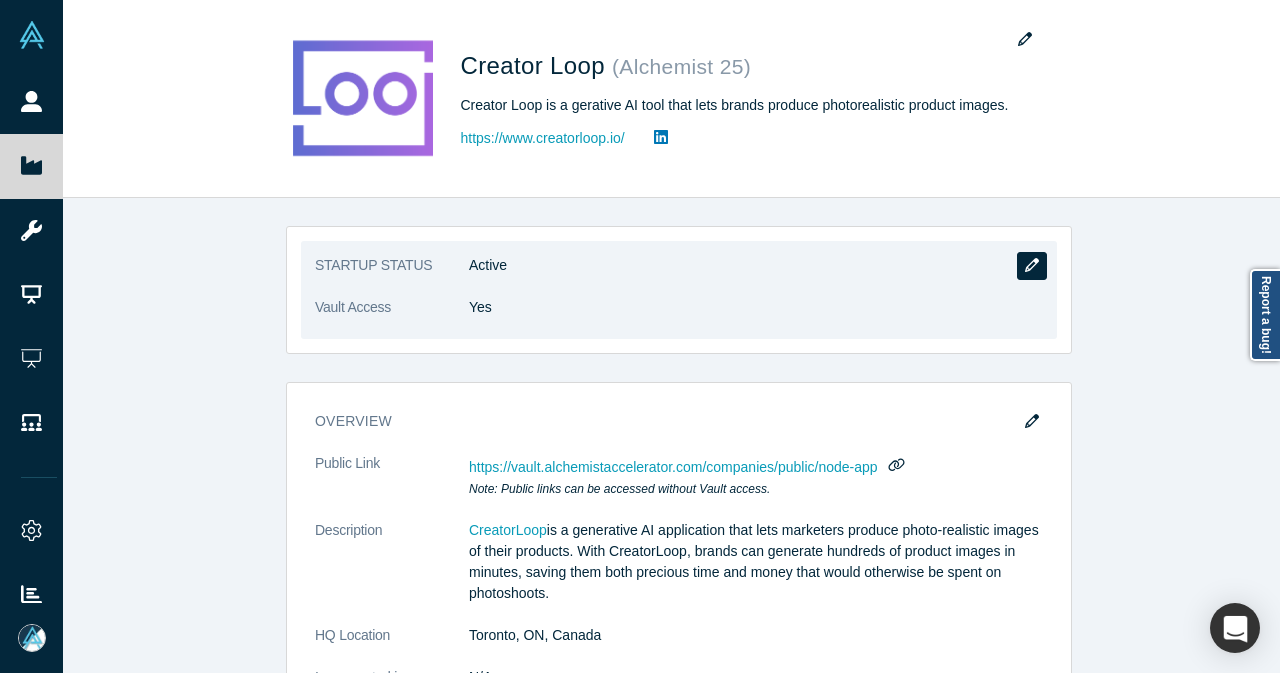 click 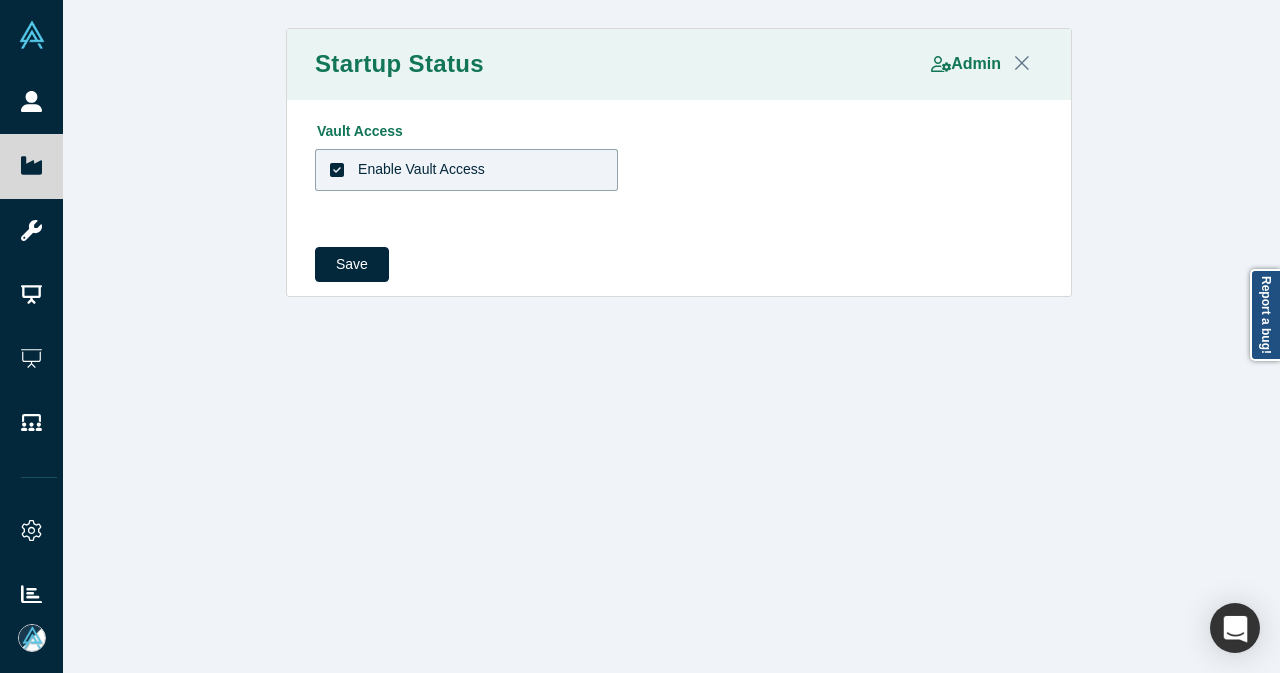 click on "Enable Vault Access" at bounding box center (421, 169) 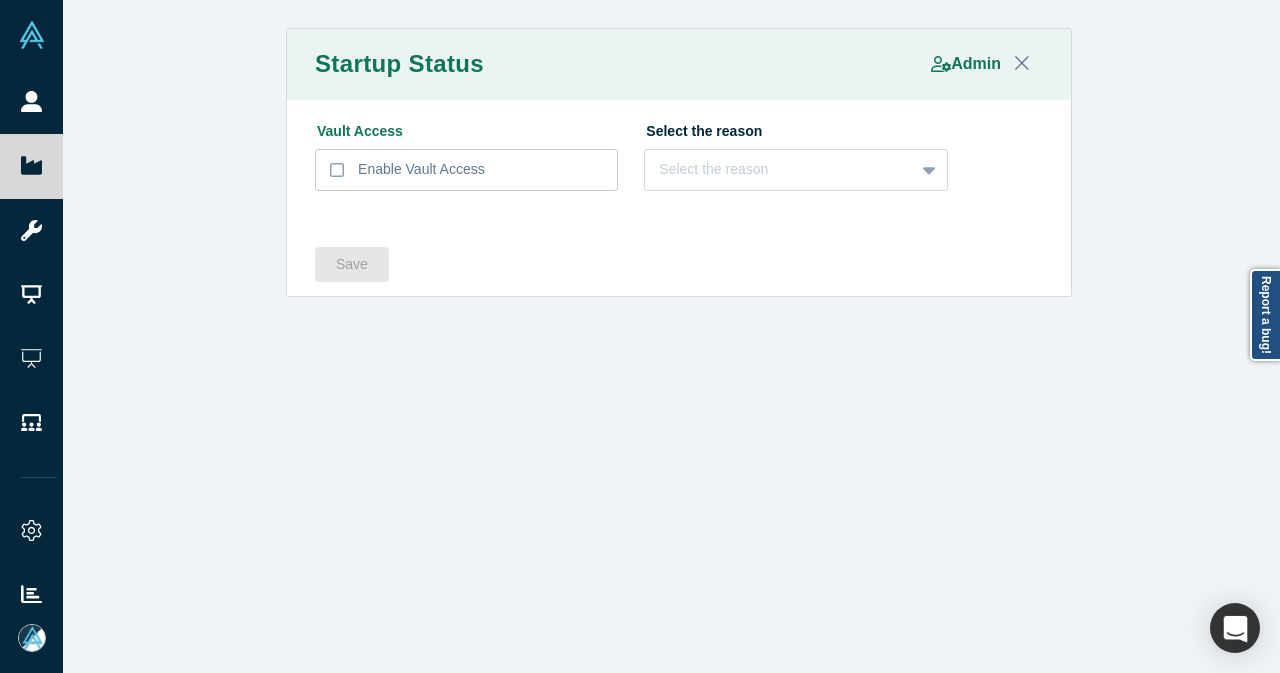 click on "Select the reason Select the reason" at bounding box center (795, 159) 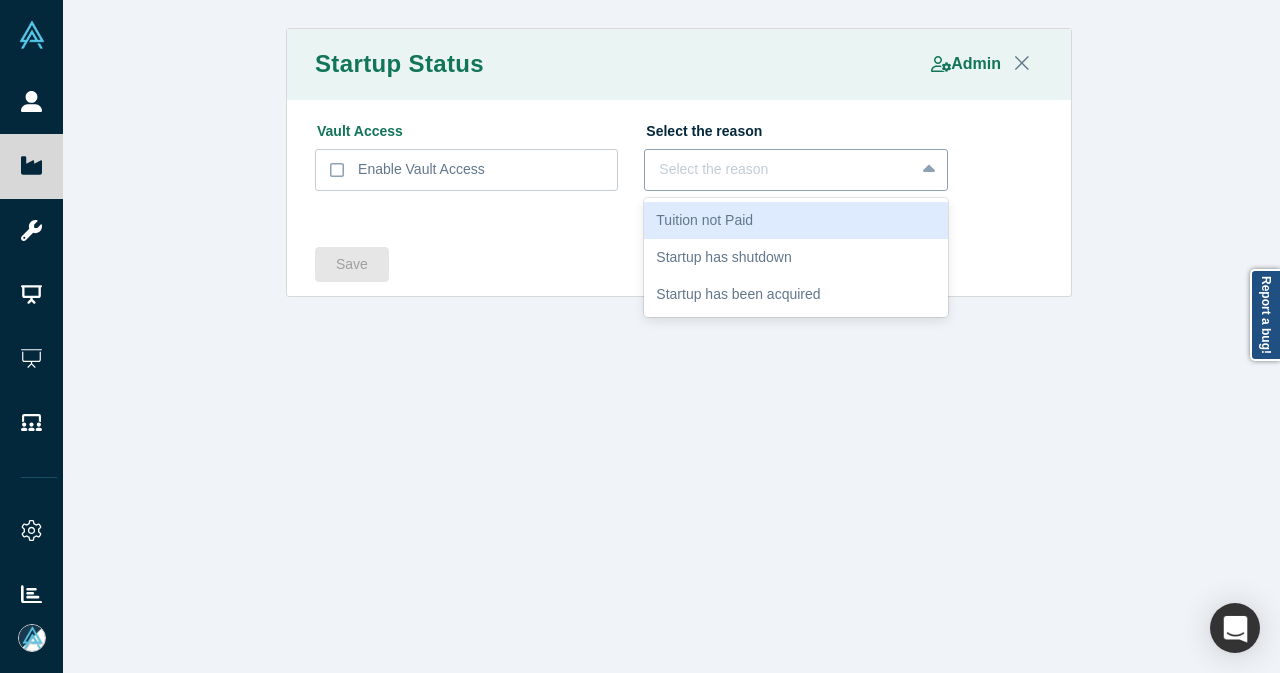 click on "Select the reason" at bounding box center (779, 169) 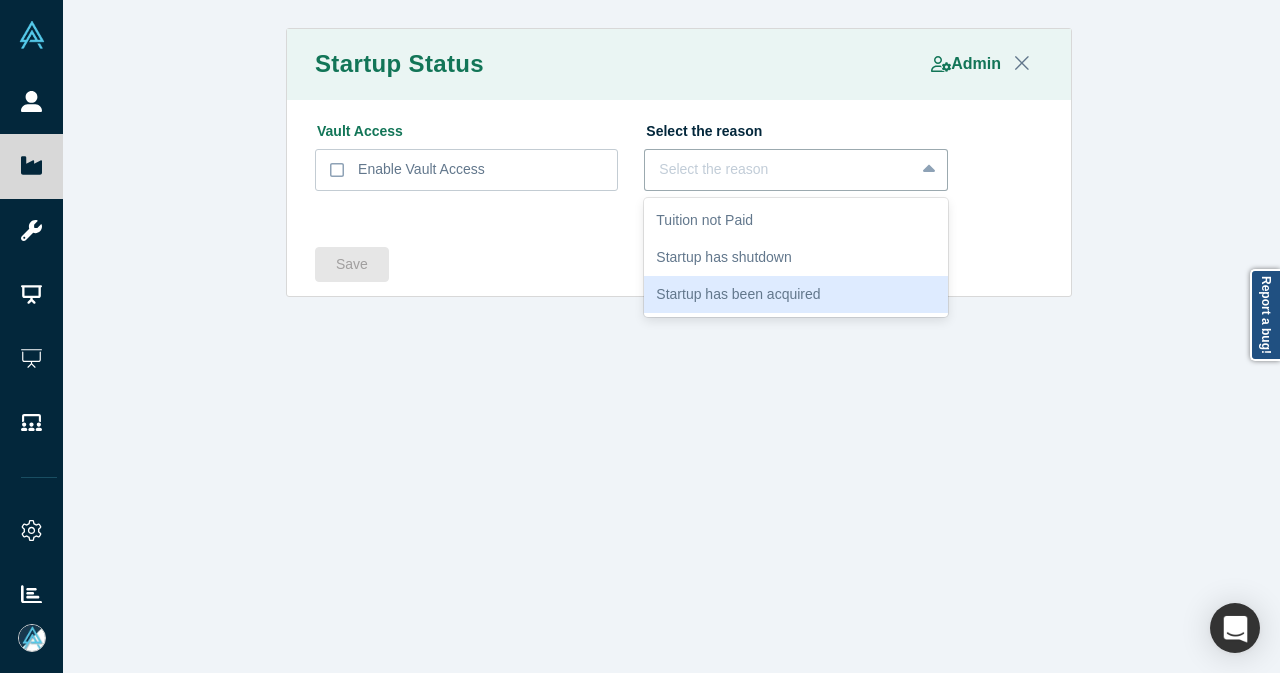 click on "Startup has been acquired" at bounding box center (795, 294) 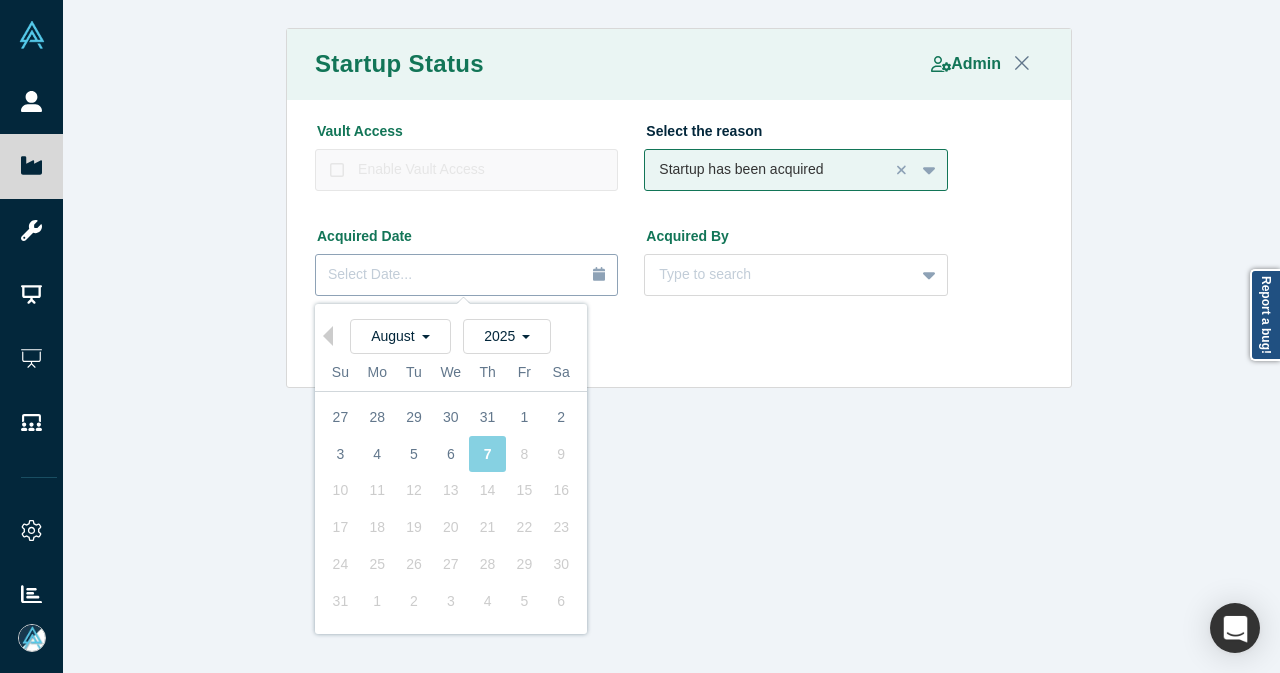 click on "Select Date..." at bounding box center [466, 275] 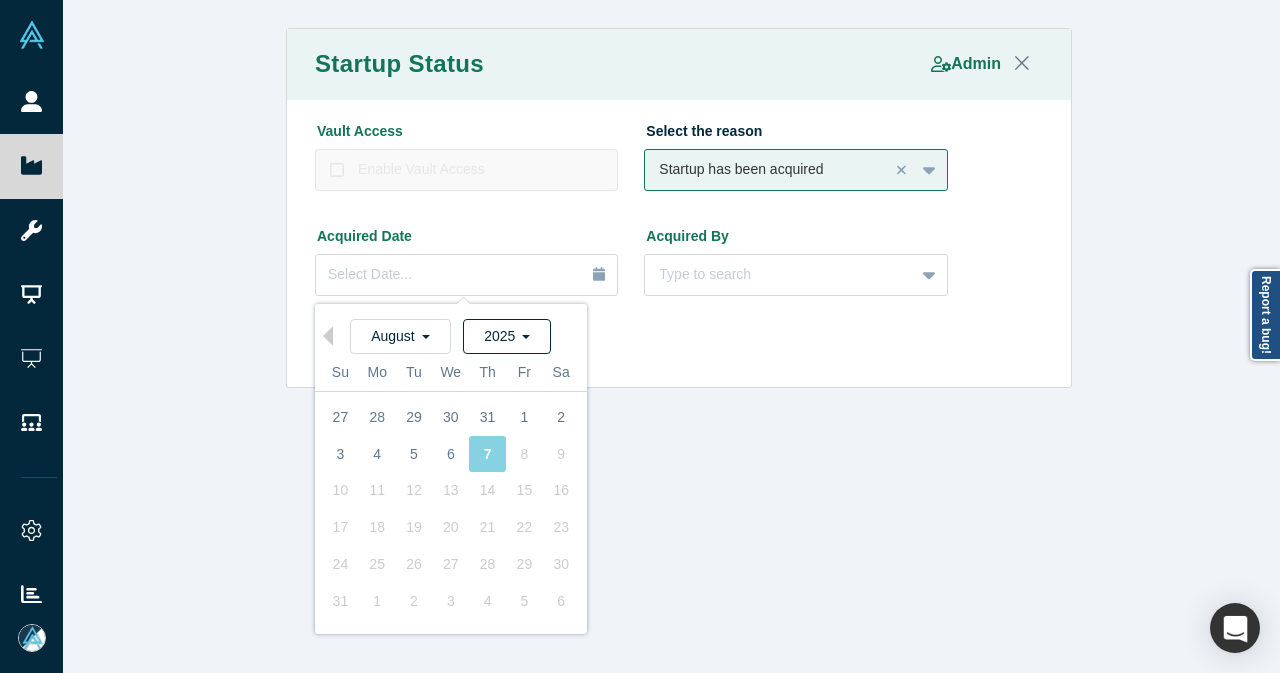 click on "2025" at bounding box center (507, 336) 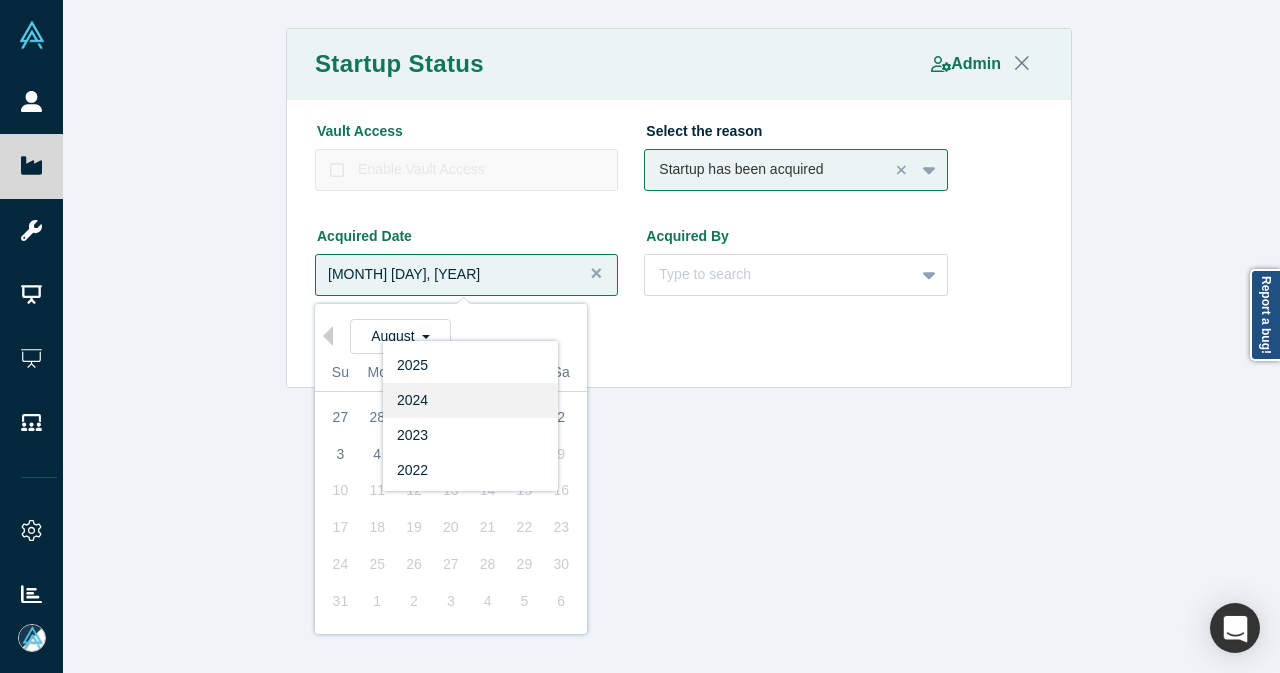 click on "2024" at bounding box center [470, 400] 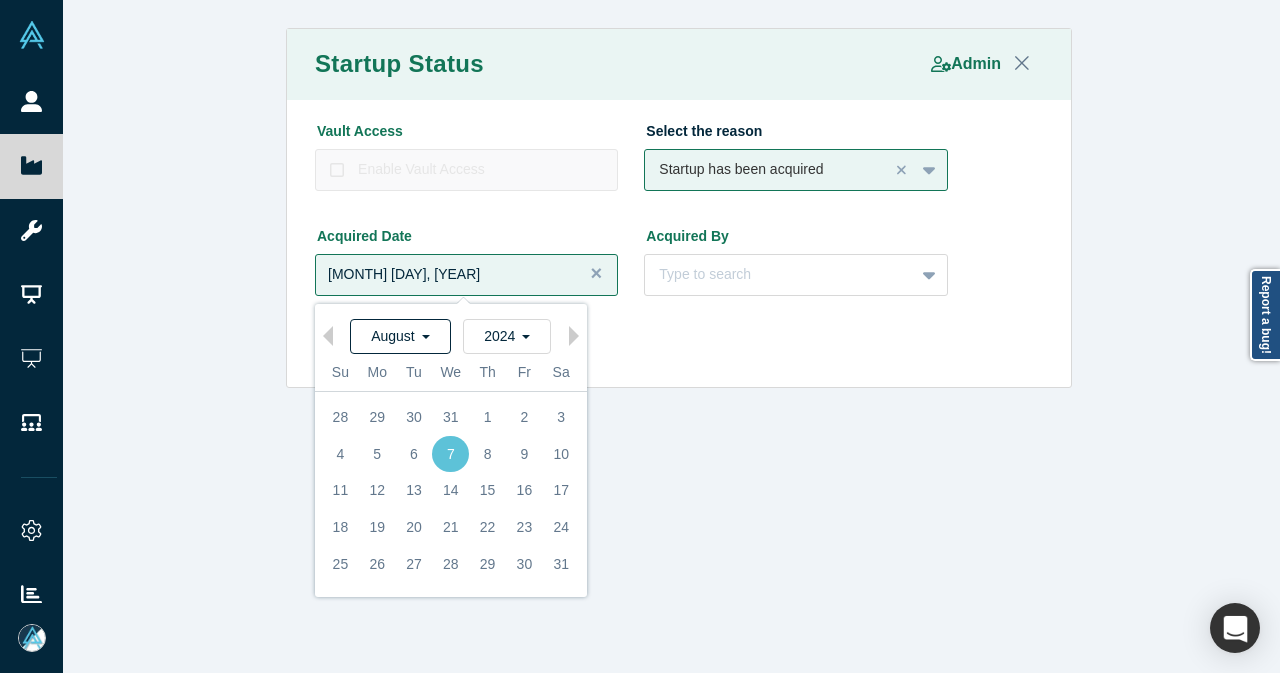 click on "August" at bounding box center [400, 336] 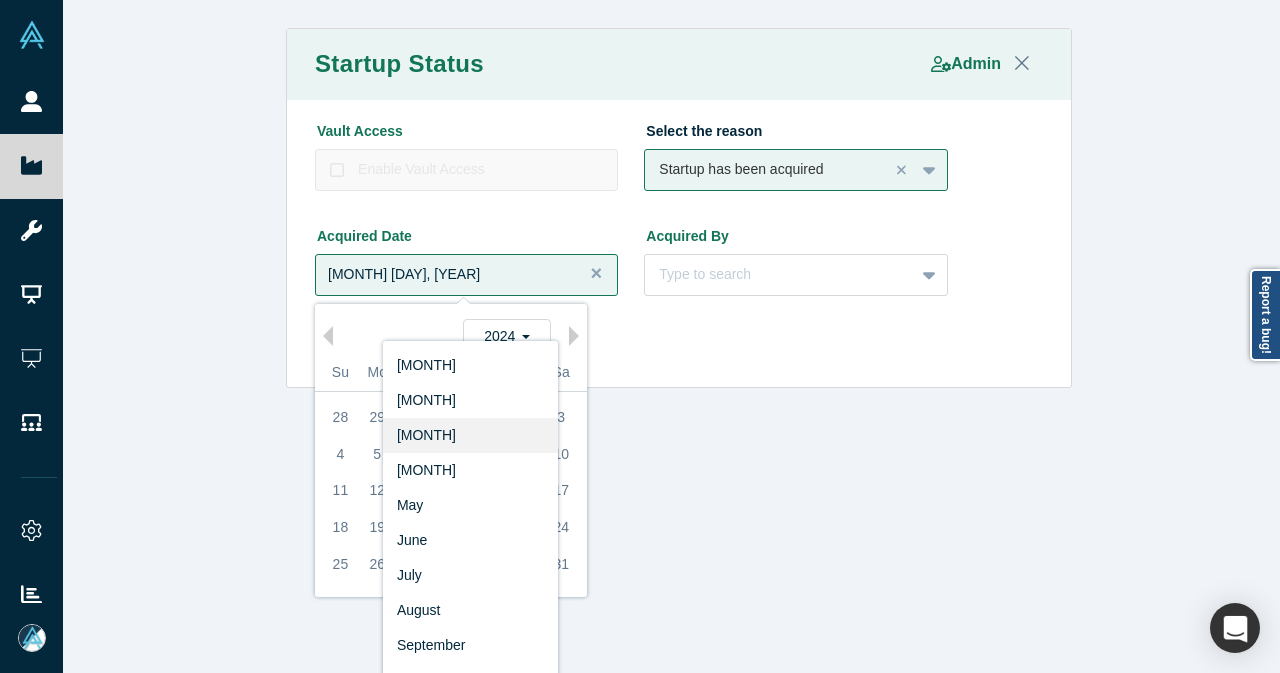 click on "[MONTH]" at bounding box center [470, 435] 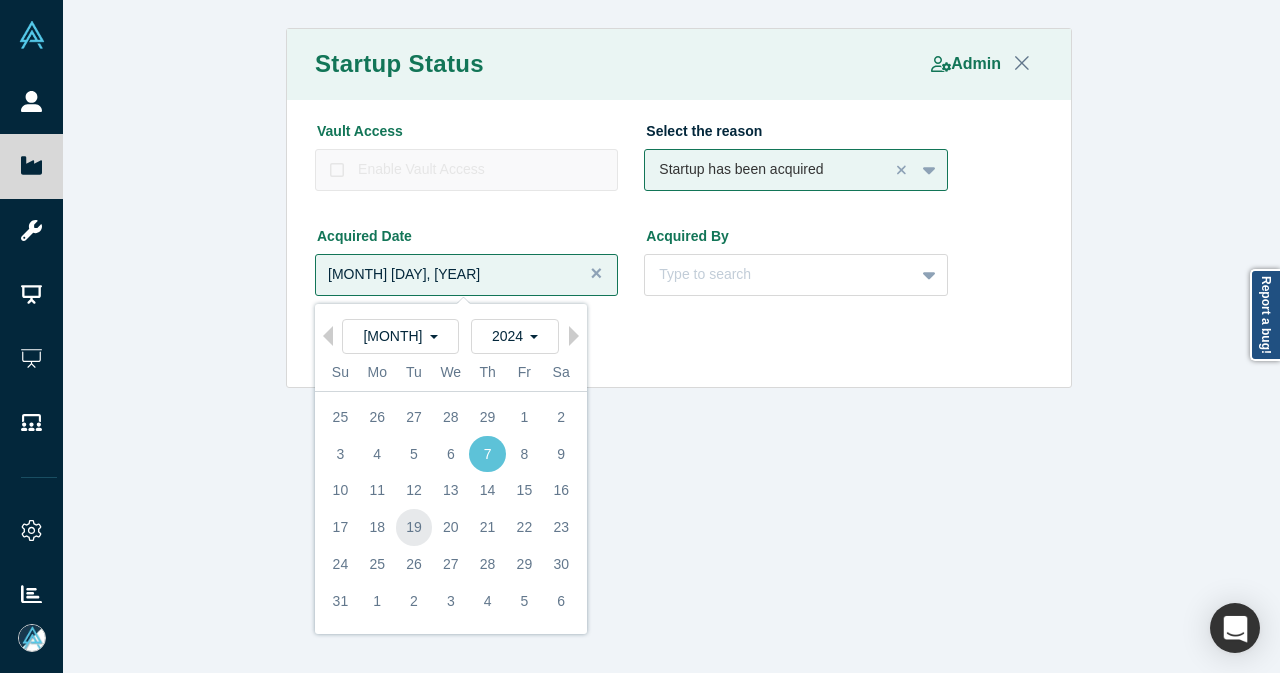 click on "19" at bounding box center (414, 527) 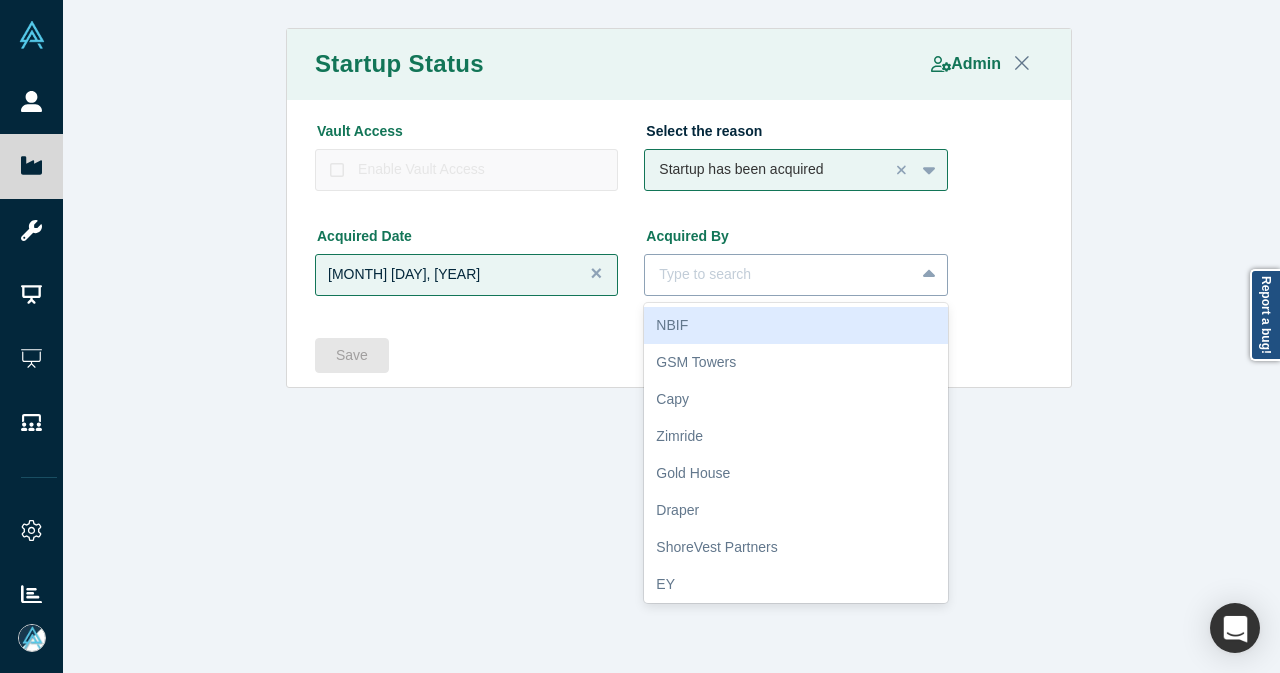 click on "Type to search" at bounding box center [779, 274] 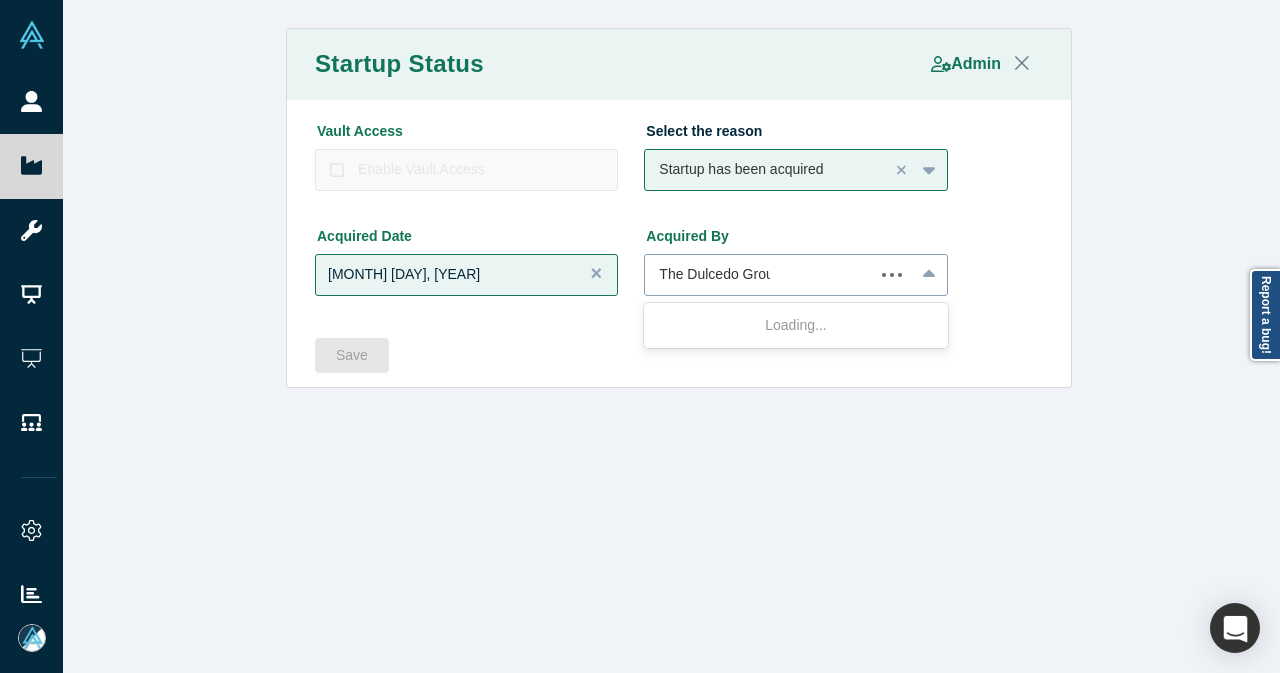type on "The Dulcedo Group" 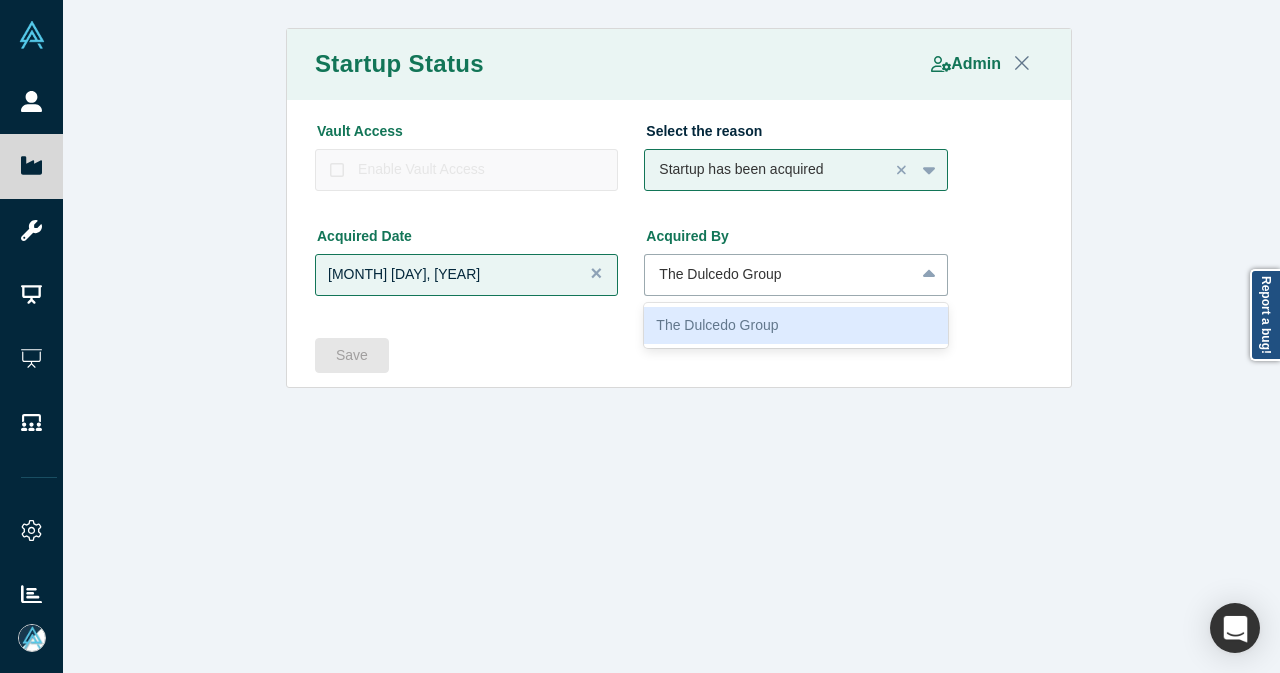 click on "The Dulcedo Group" at bounding box center [795, 325] 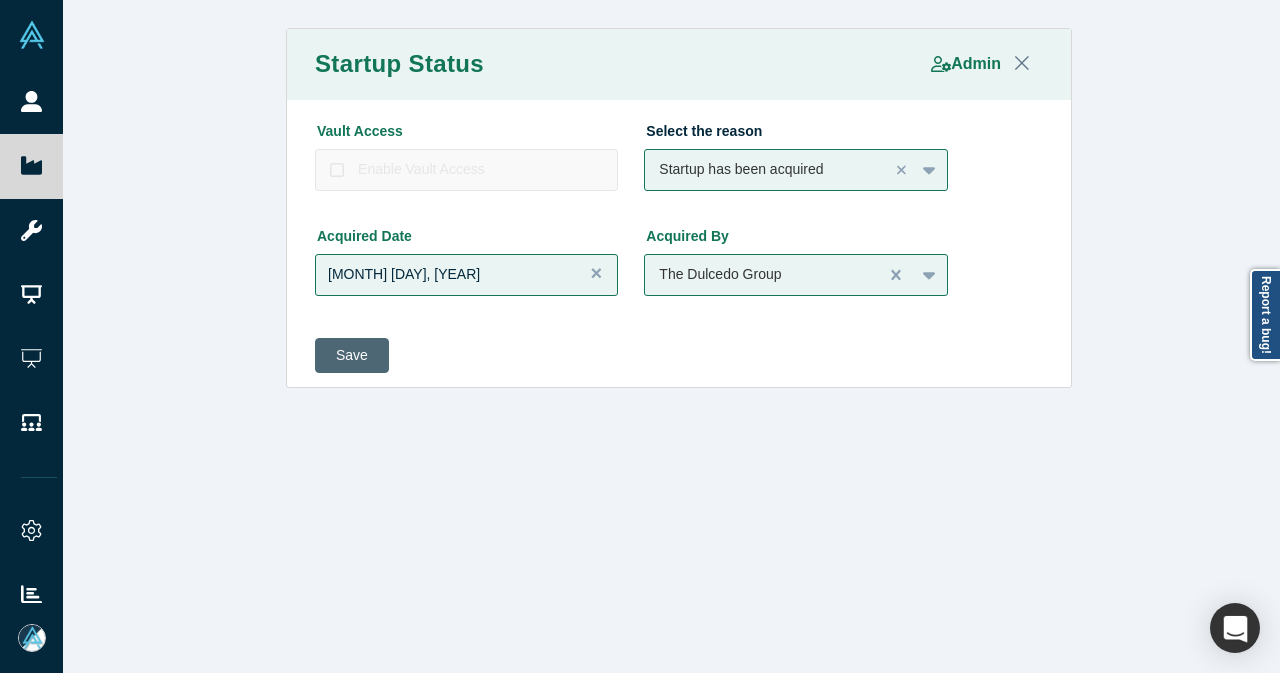 click on "Save" at bounding box center [352, 355] 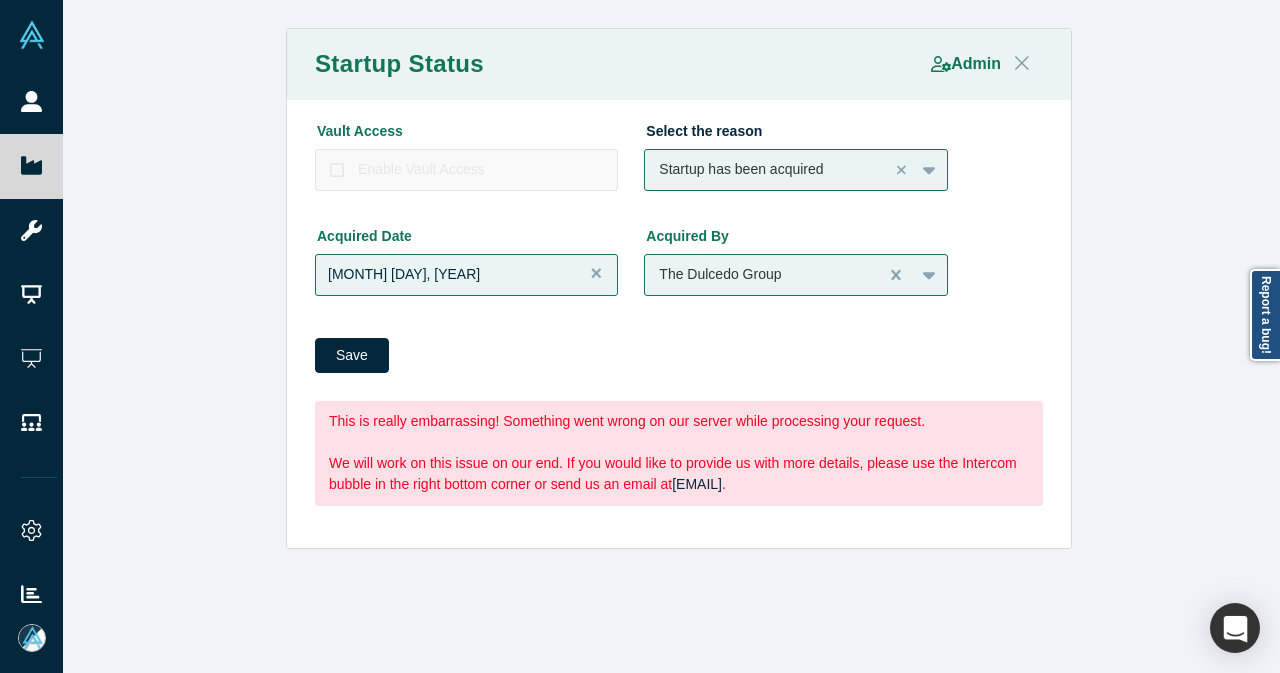 click 